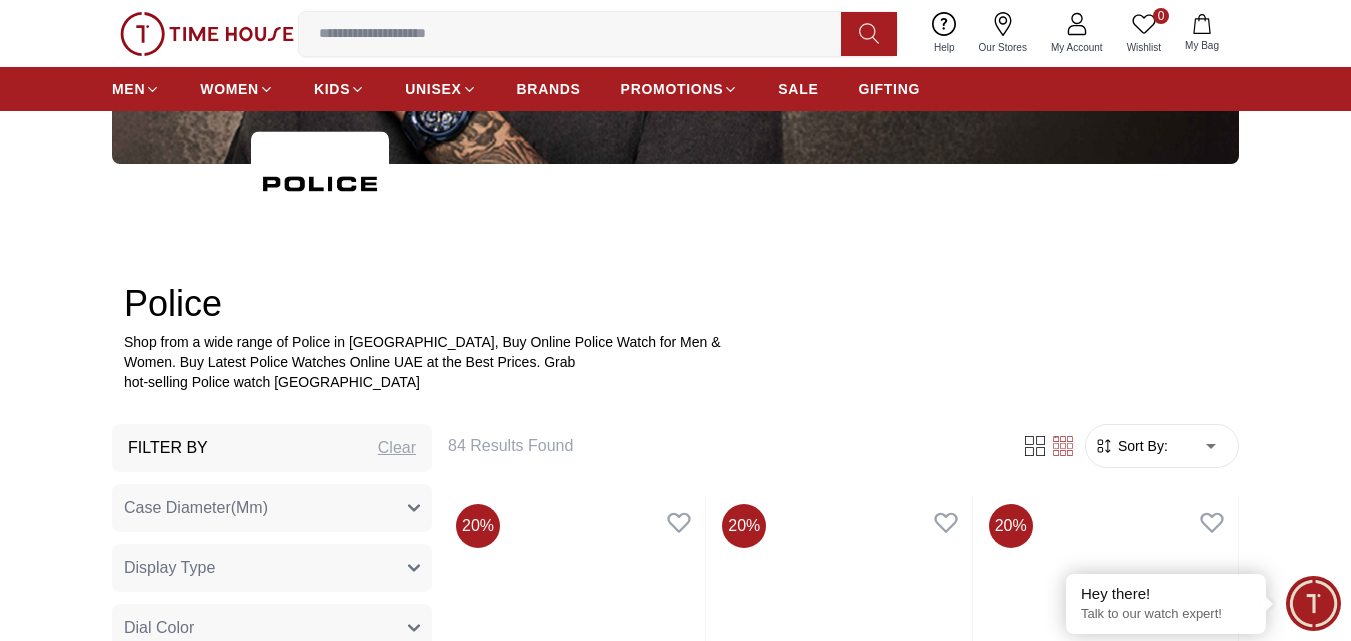 scroll, scrollTop: 500, scrollLeft: 0, axis: vertical 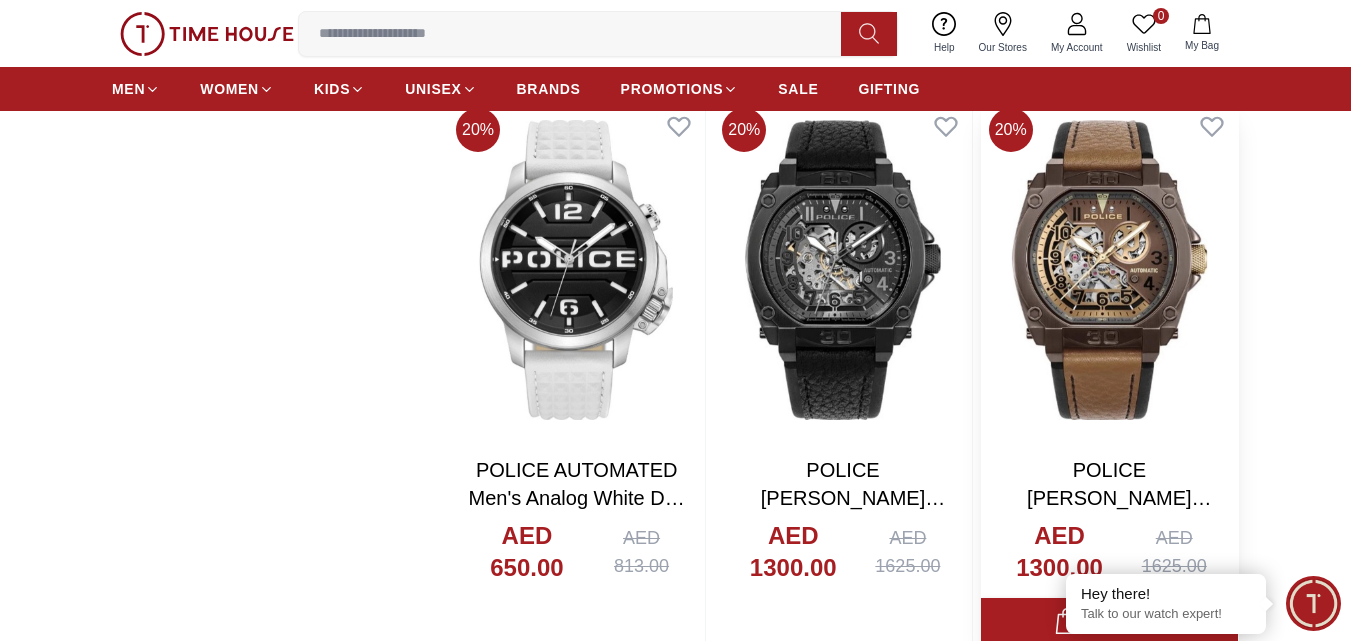 click at bounding box center (1109, 270) 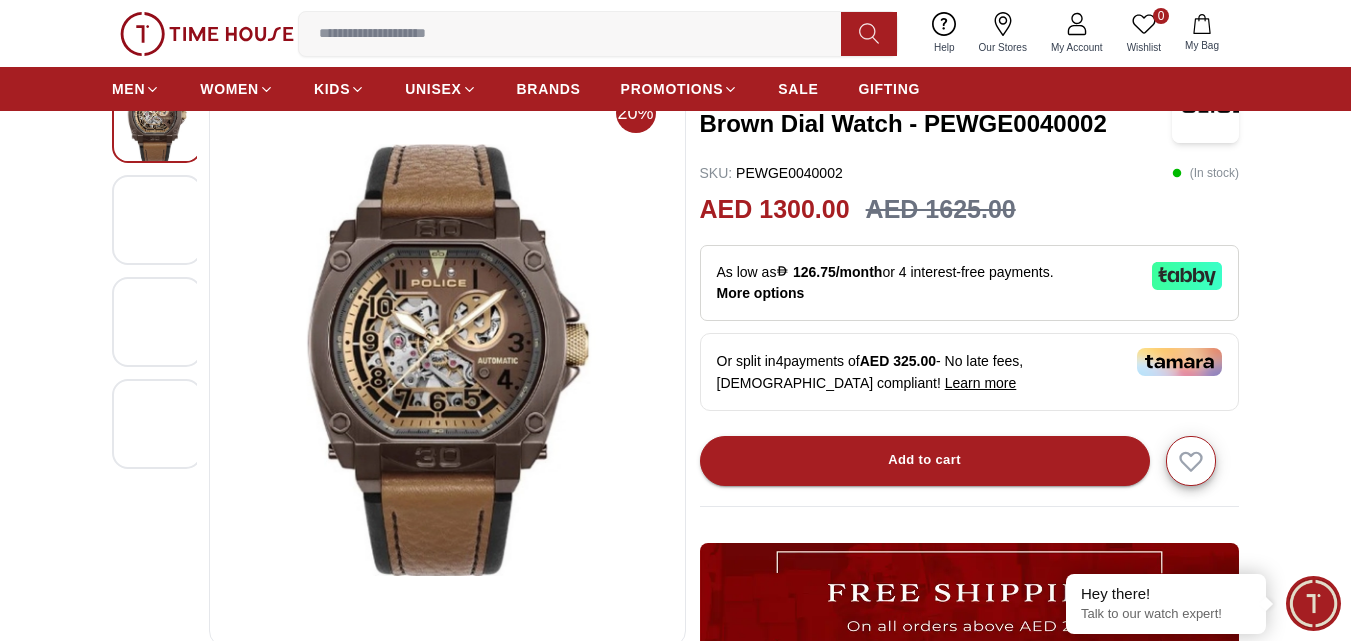 scroll, scrollTop: 100, scrollLeft: 0, axis: vertical 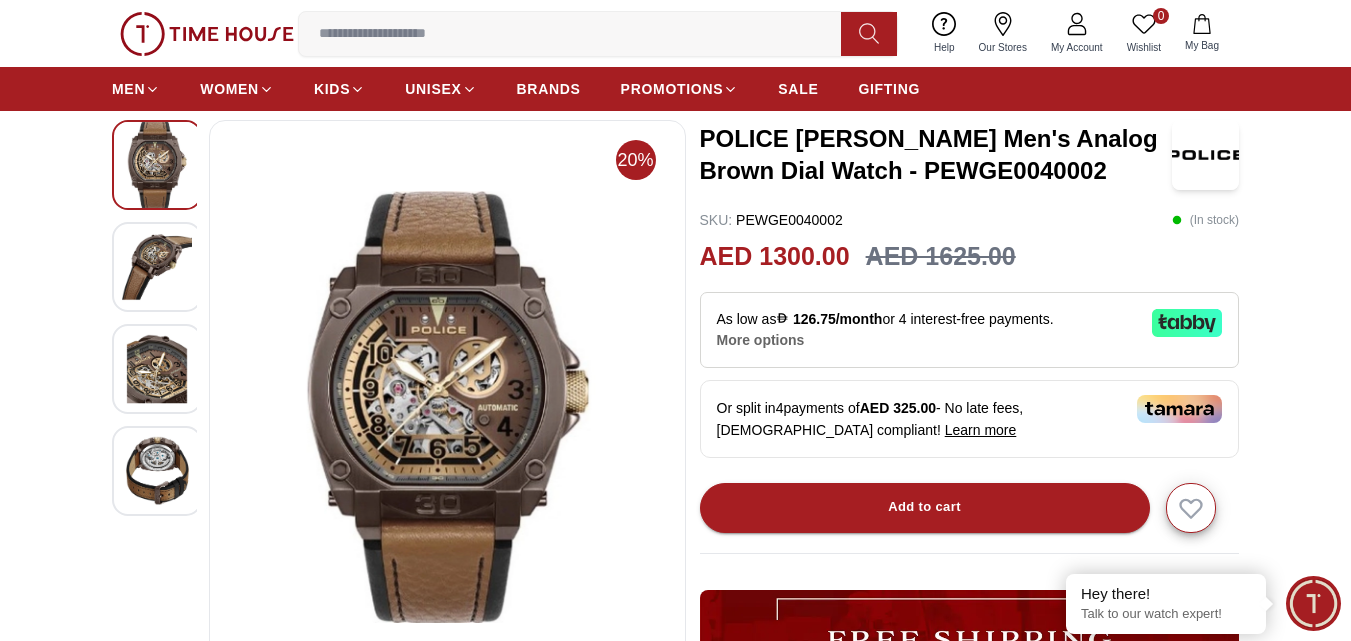 click on "More options" at bounding box center [761, 340] 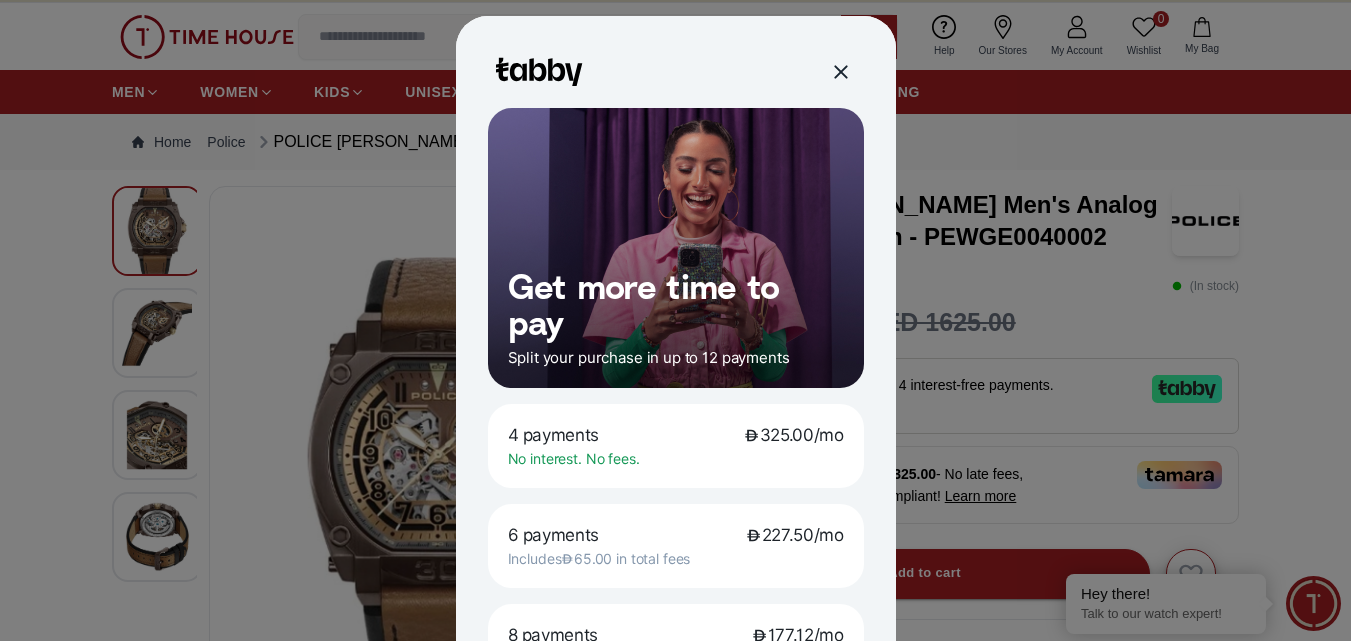 scroll, scrollTop: 0, scrollLeft: 0, axis: both 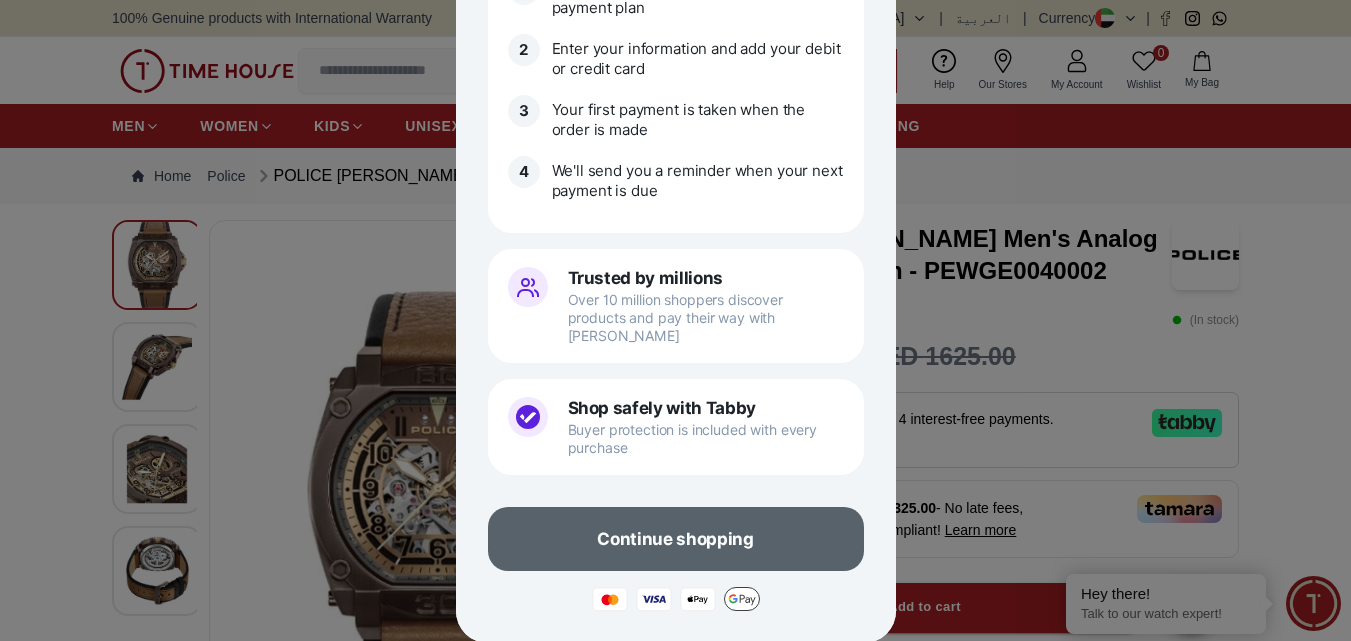 click on "Continue shopping" at bounding box center (675, 539) 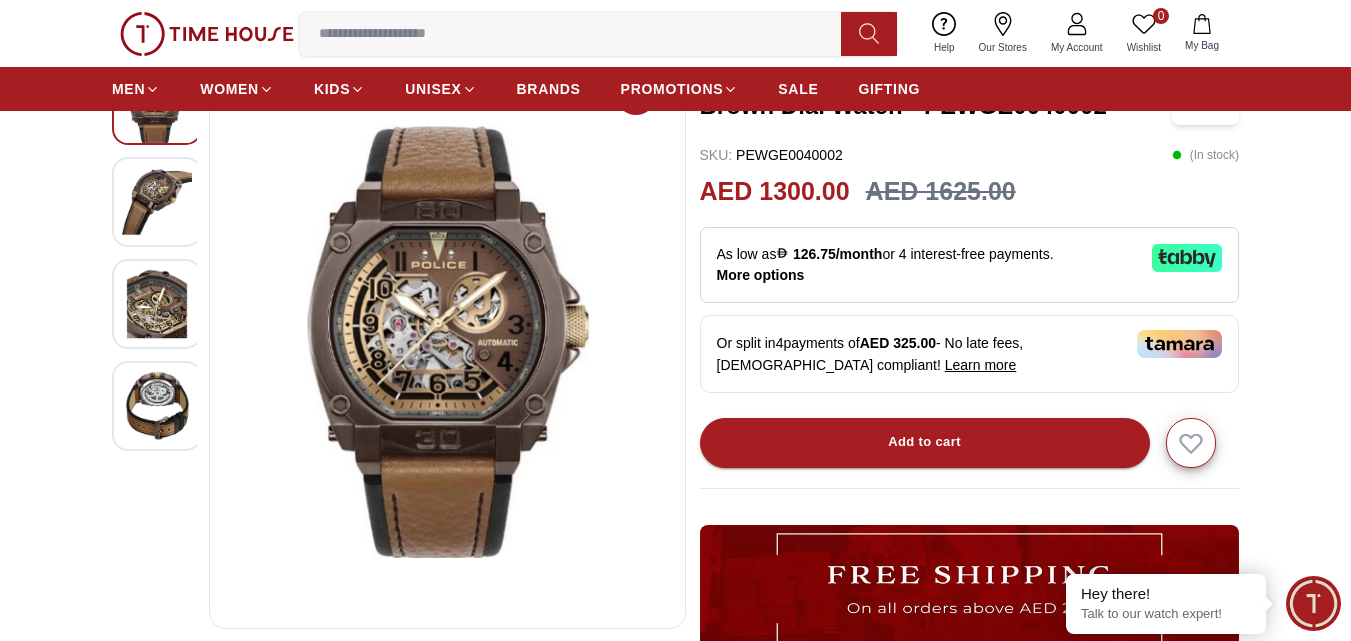 scroll, scrollTop: 200, scrollLeft: 0, axis: vertical 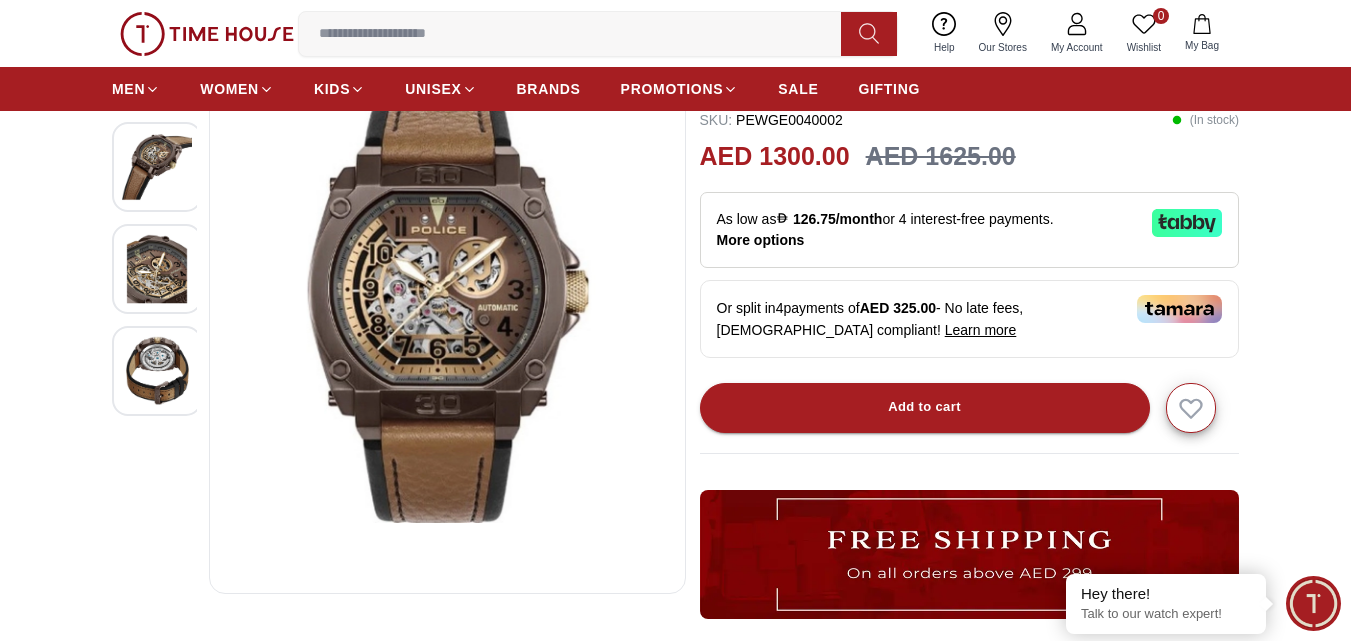 click at bounding box center [157, 371] 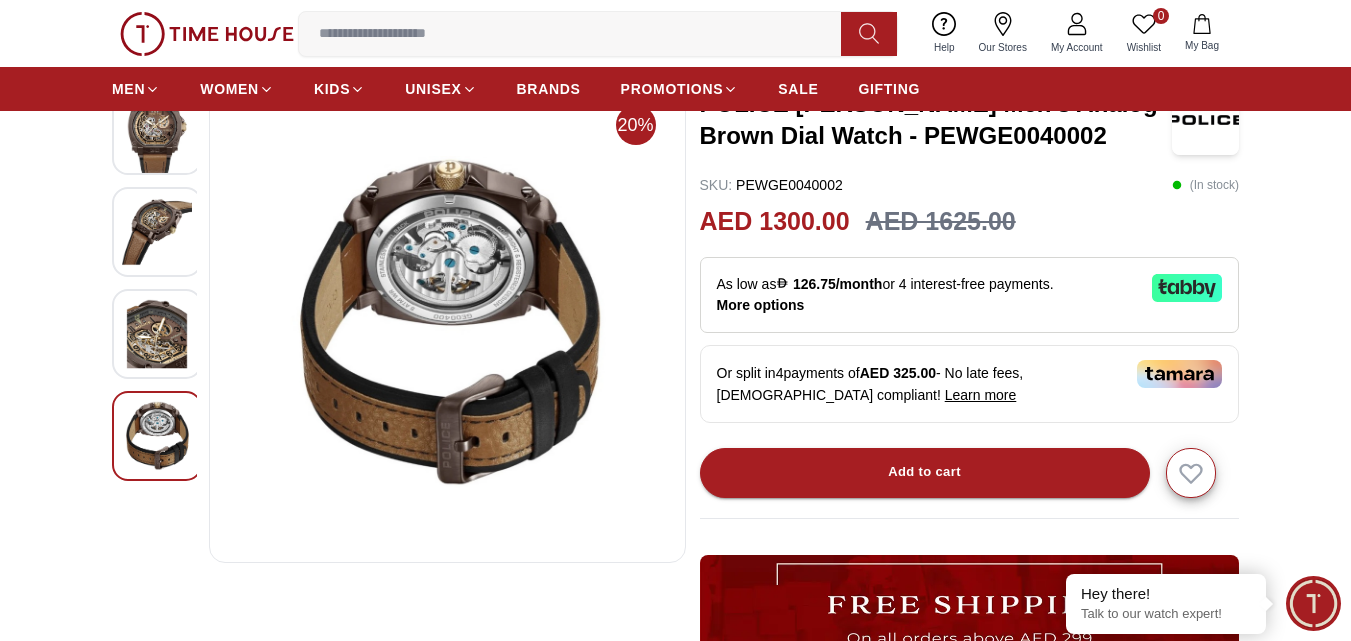 scroll, scrollTop: 100, scrollLeft: 0, axis: vertical 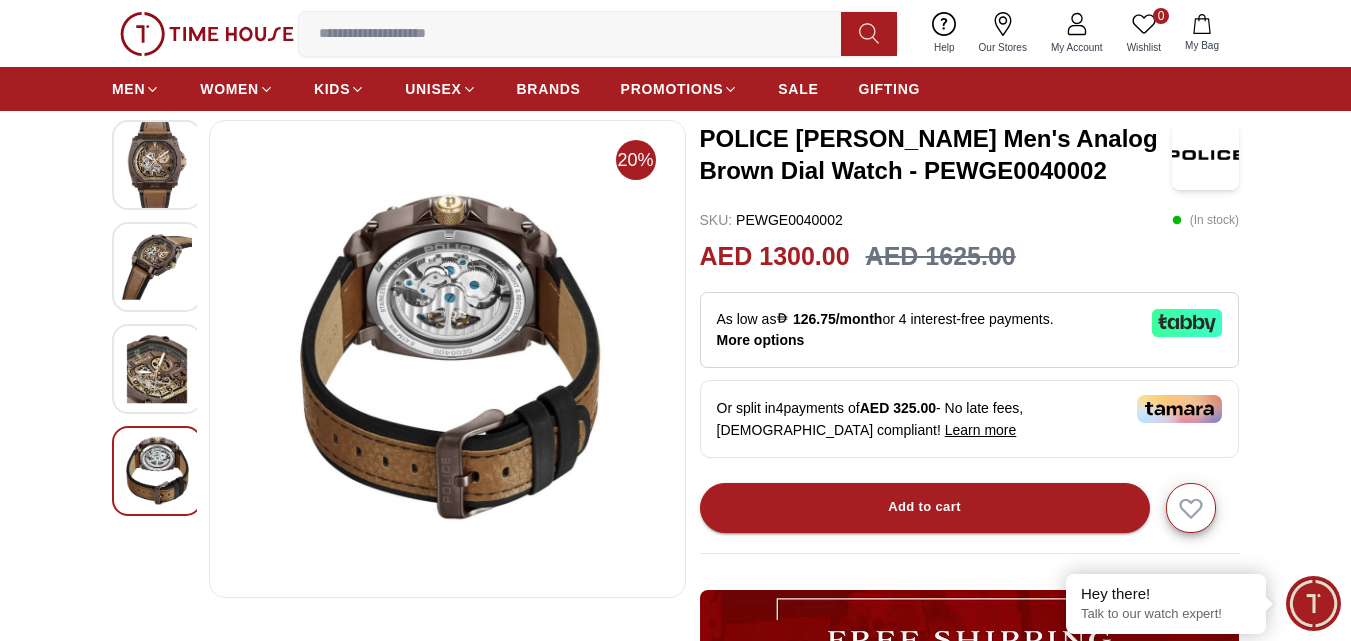 click at bounding box center (157, 369) 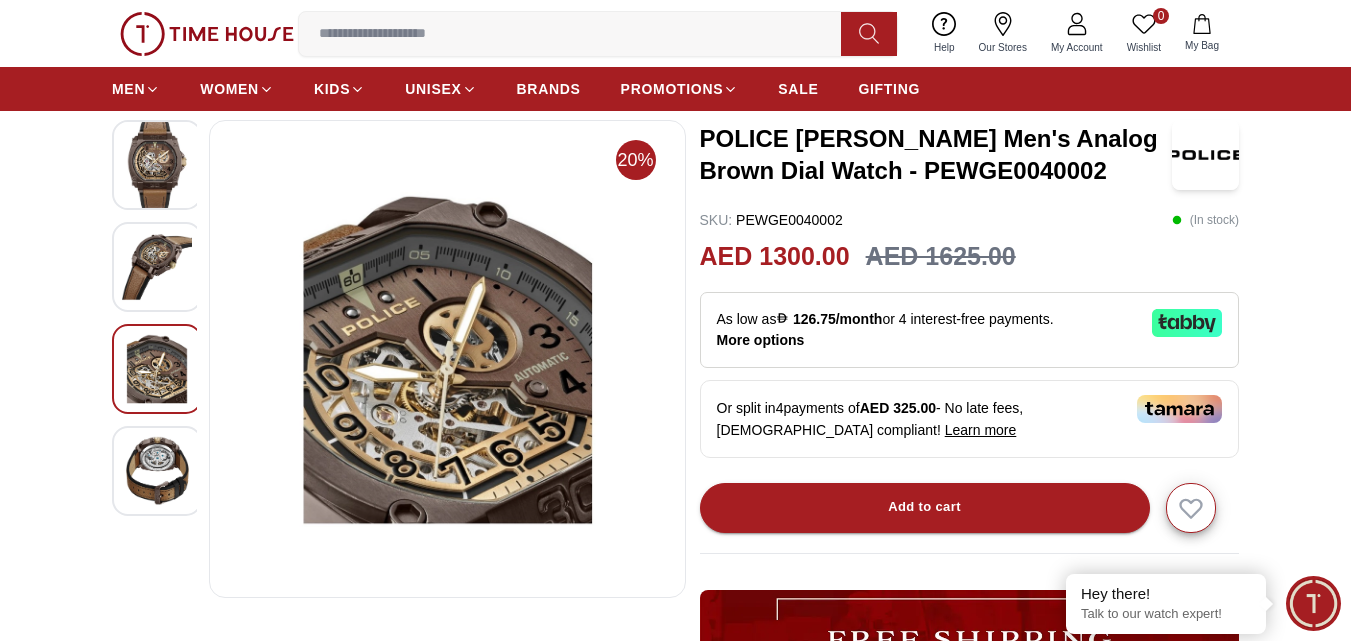 click at bounding box center [157, 267] 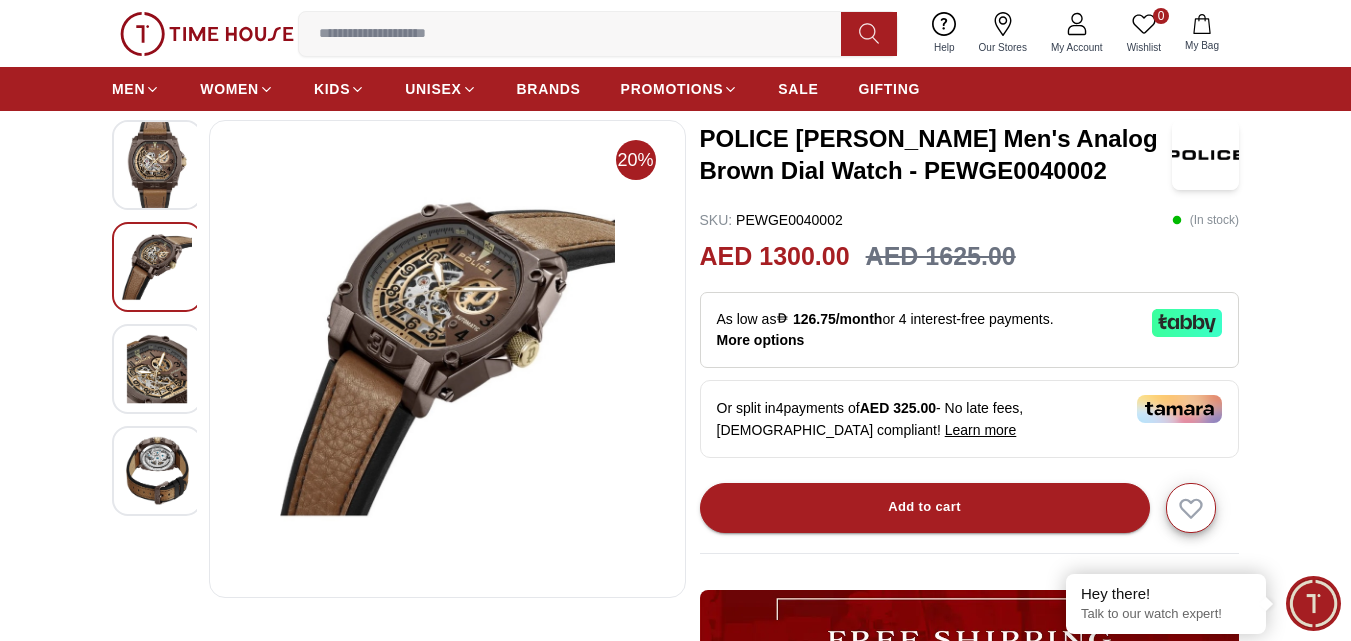 click at bounding box center (157, 165) 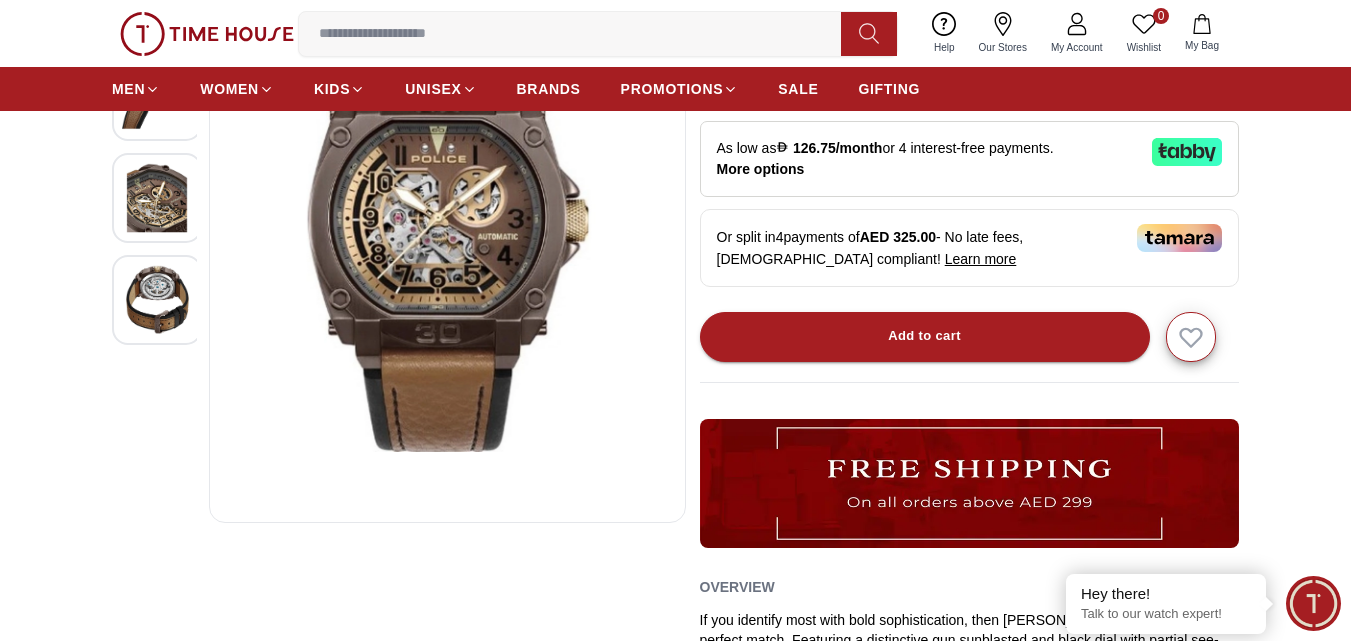 scroll, scrollTop: 0, scrollLeft: 0, axis: both 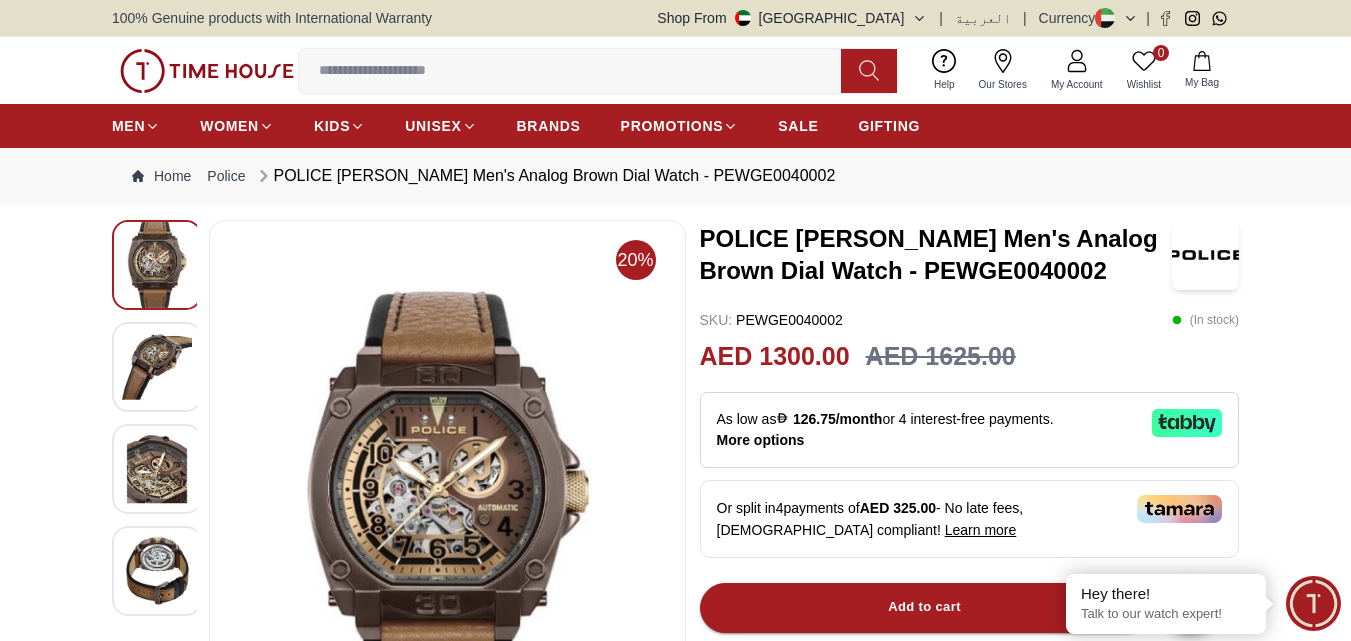 click on "As low as    126.75/month  or 4 interest-free payments ." at bounding box center [885, 419] 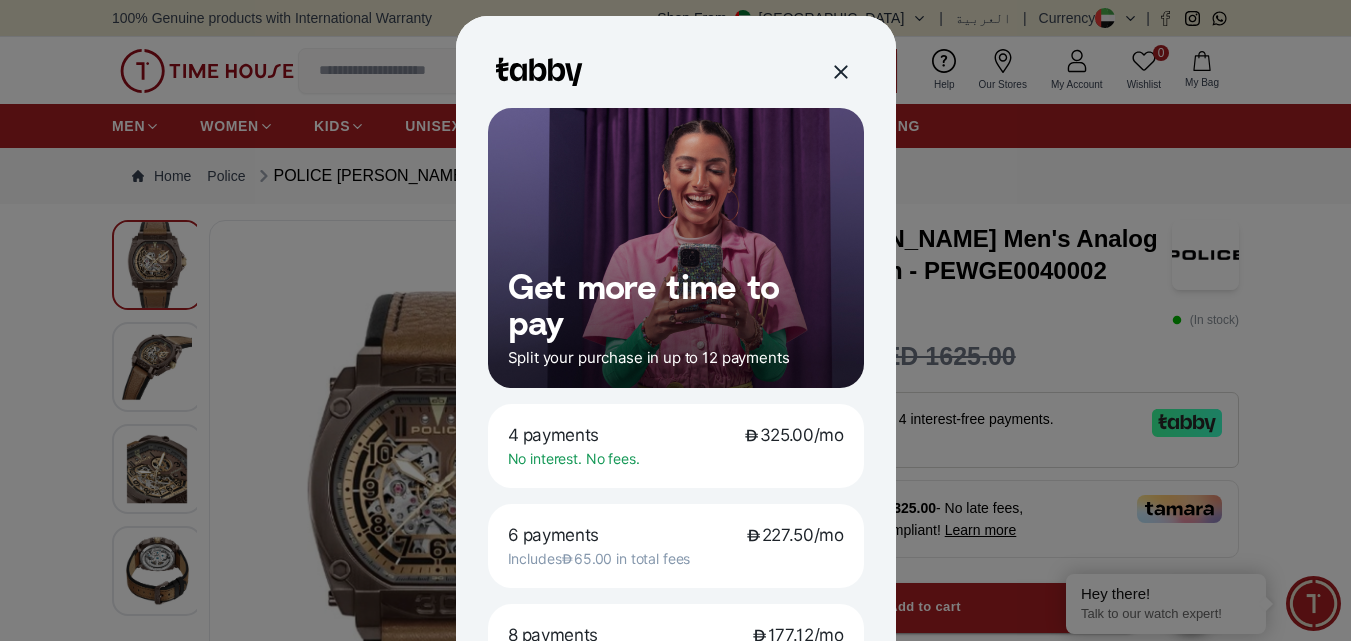 click on "No interest. No fees." at bounding box center [676, 459] 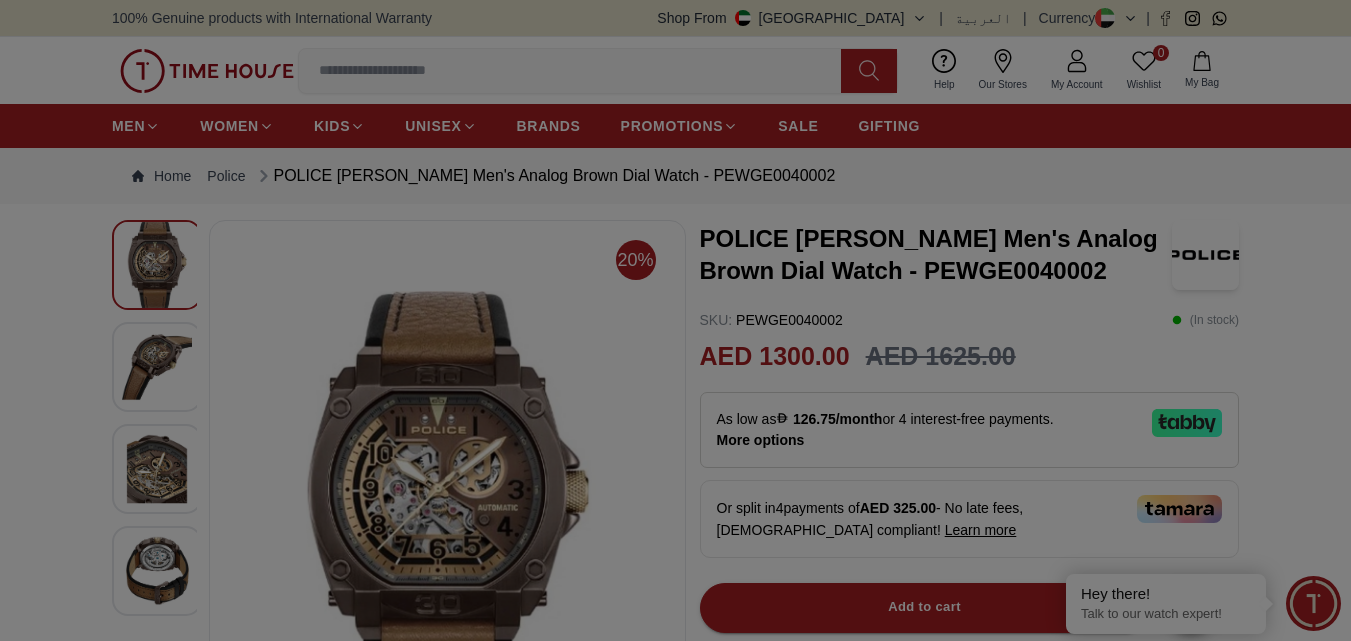 scroll, scrollTop: 100, scrollLeft: 0, axis: vertical 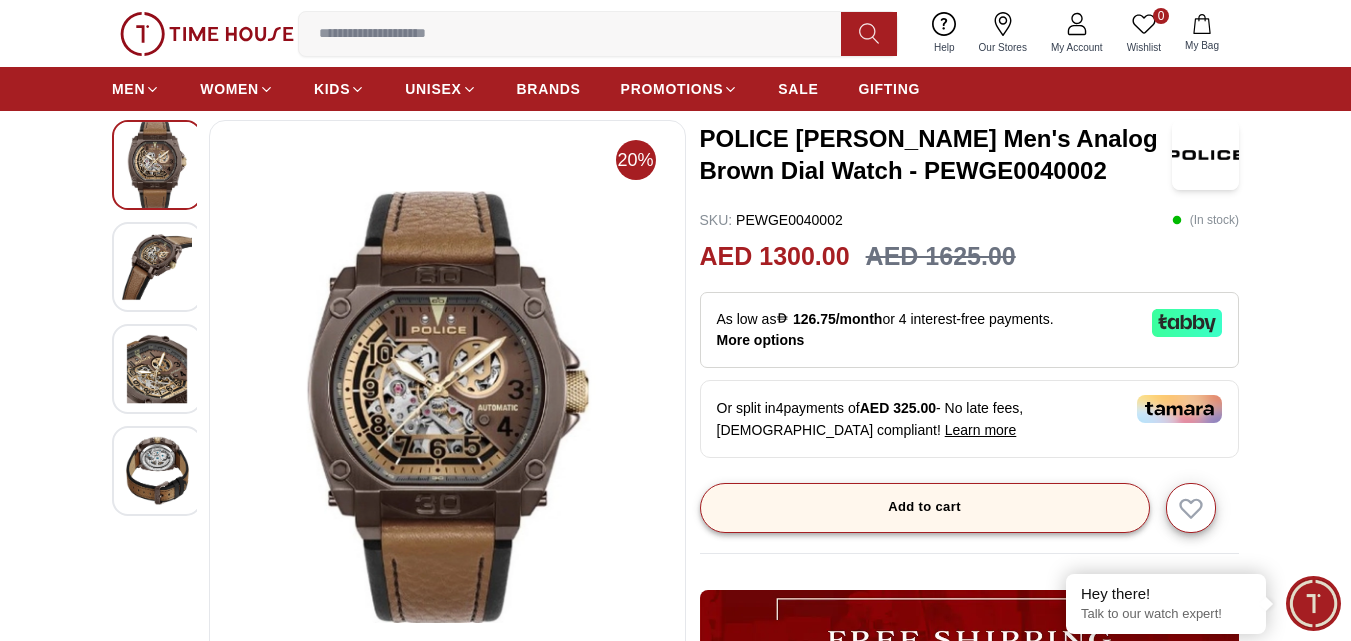 click on "Add to cart" at bounding box center (924, 507) 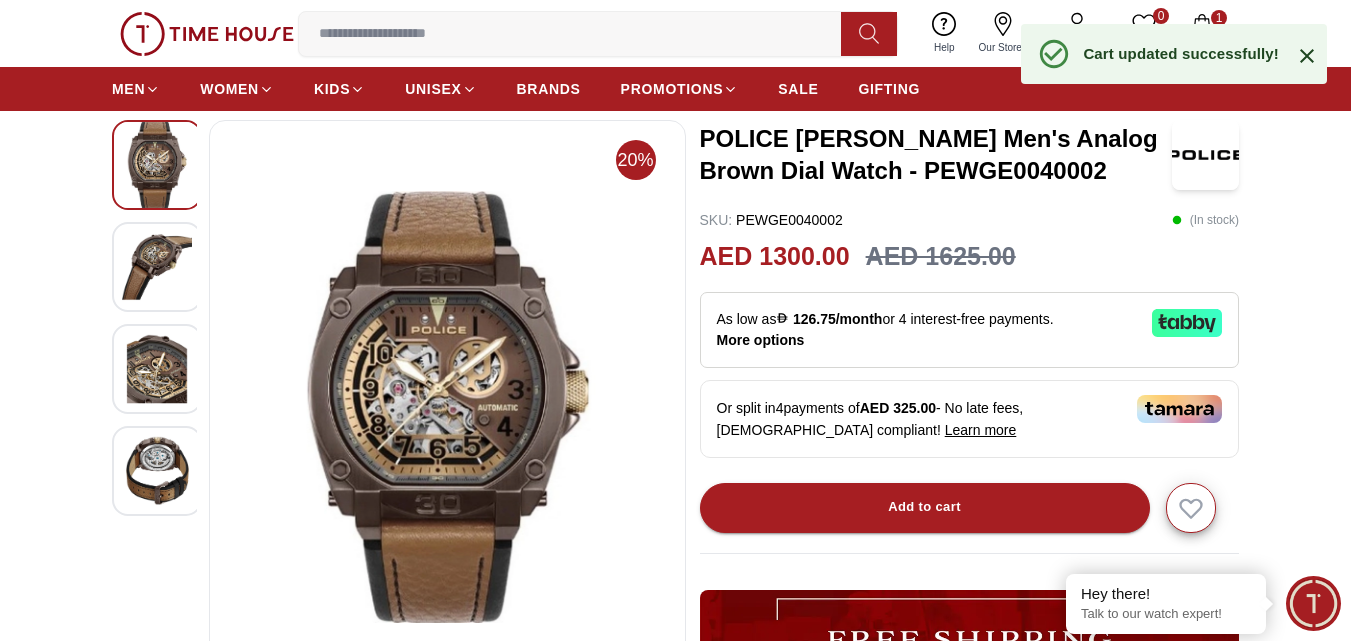 click on "Cart updated successfully!" at bounding box center (1181, 53) 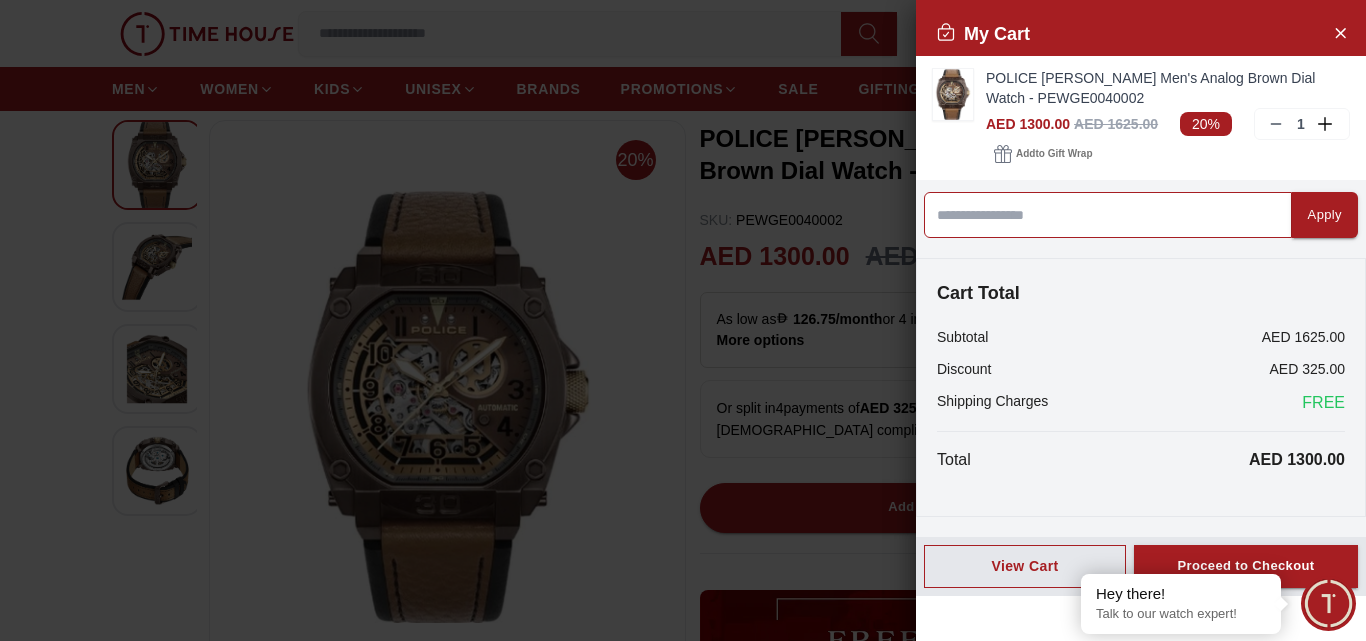click at bounding box center (1108, 215) 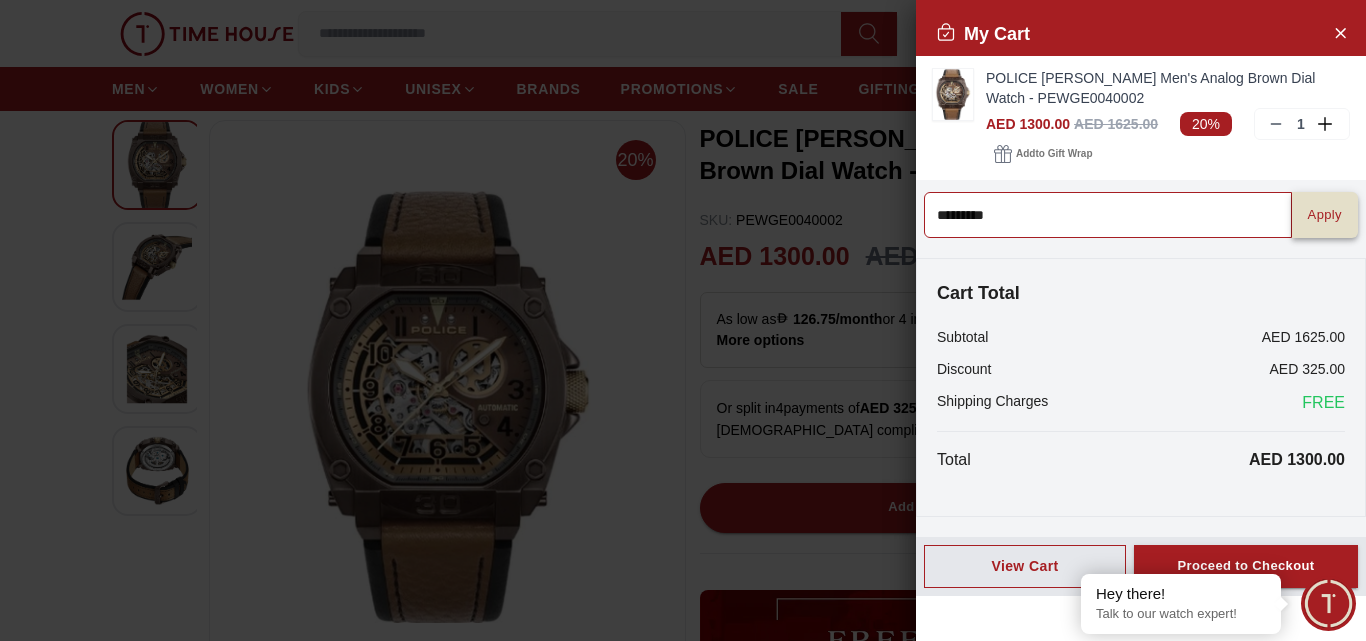 type on "*********" 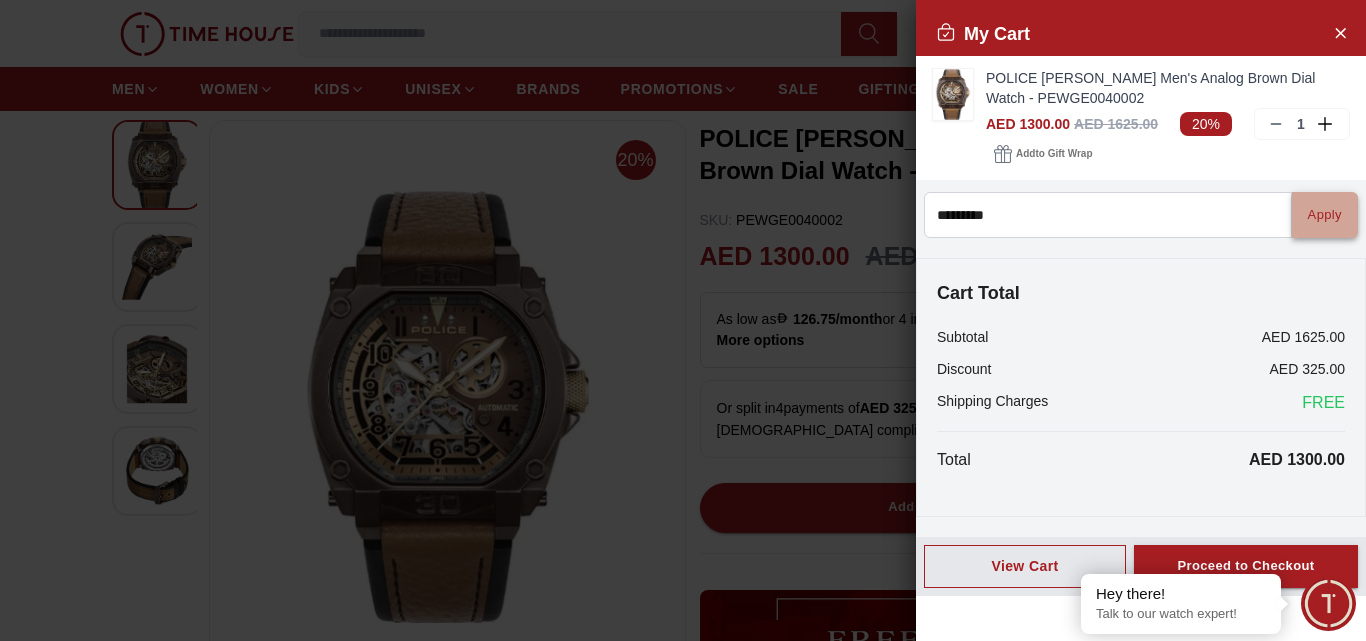 click on "Apply" at bounding box center [1325, 215] 